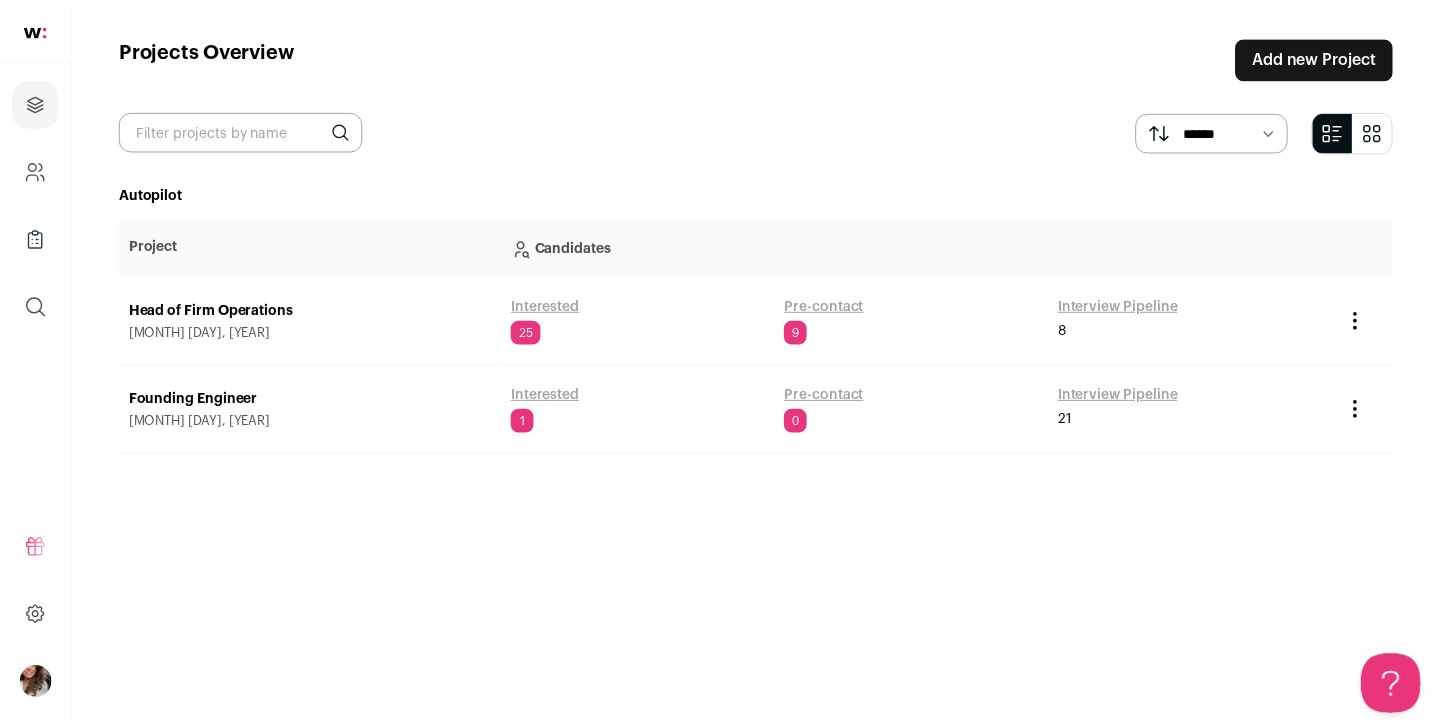 scroll, scrollTop: 0, scrollLeft: 0, axis: both 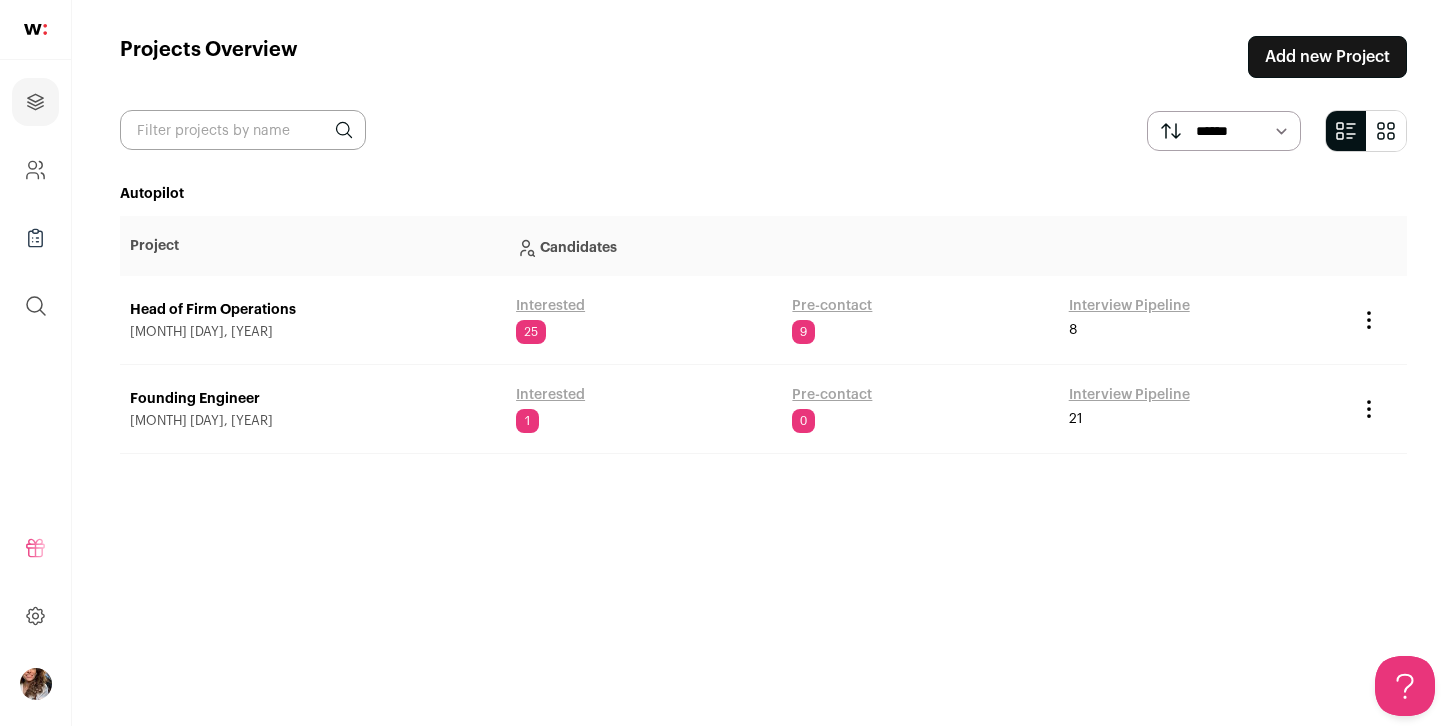 click on "Pre-contact" at bounding box center (832, 306) 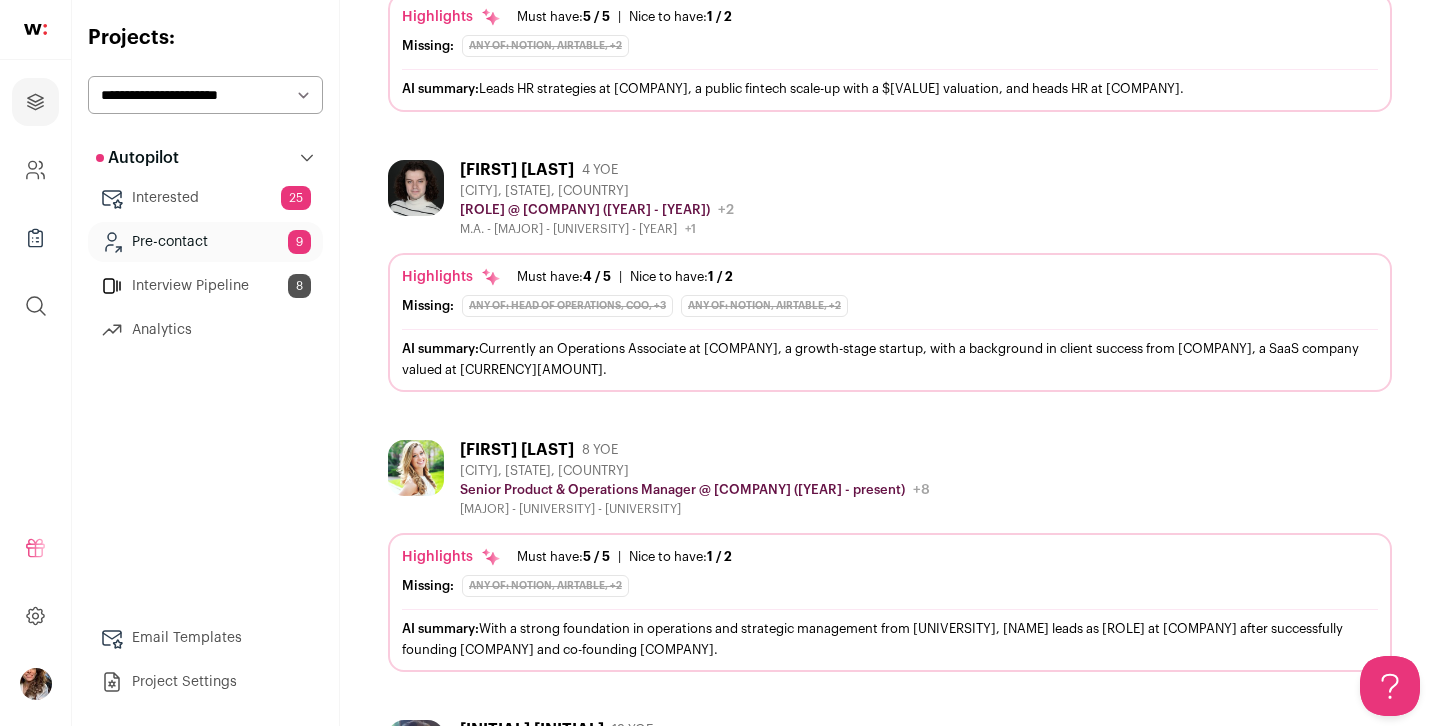 scroll, scrollTop: 900, scrollLeft: 0, axis: vertical 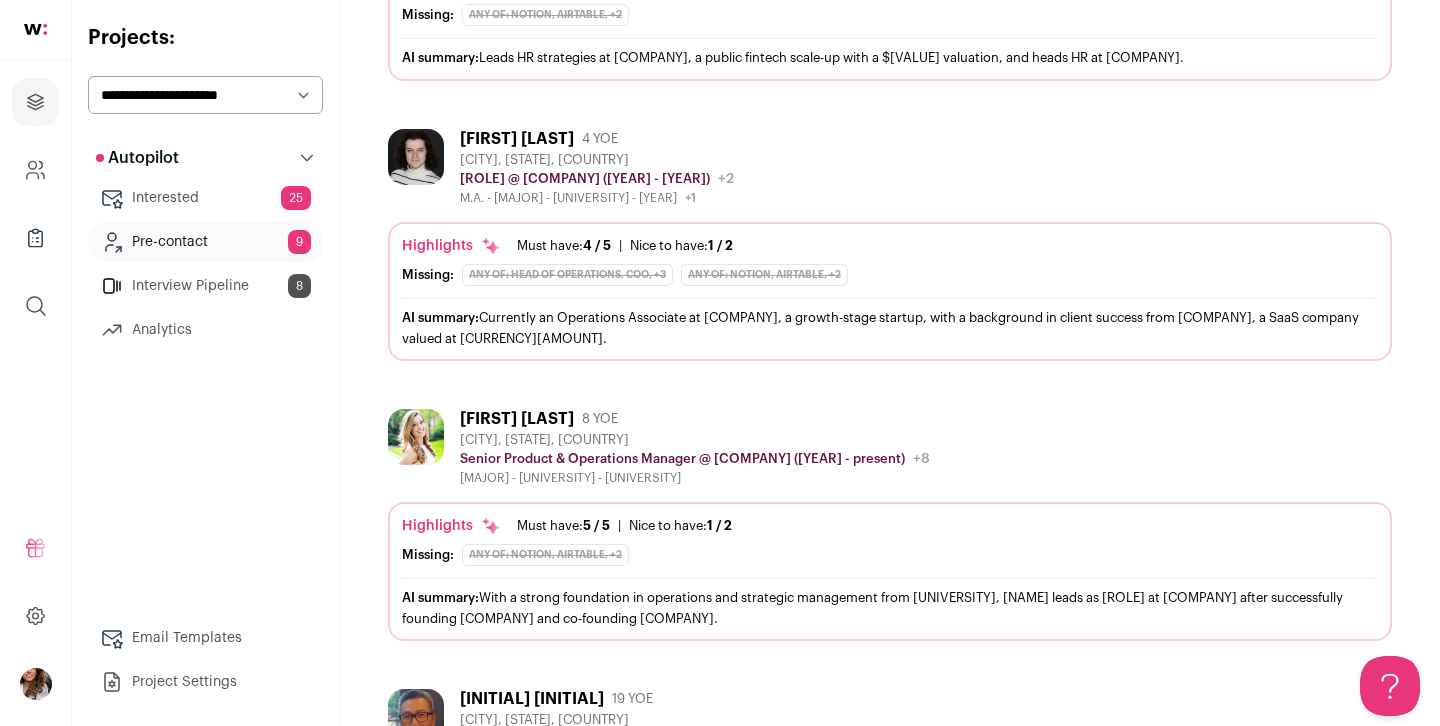 click on "Hunter Cook" at bounding box center (517, 419) 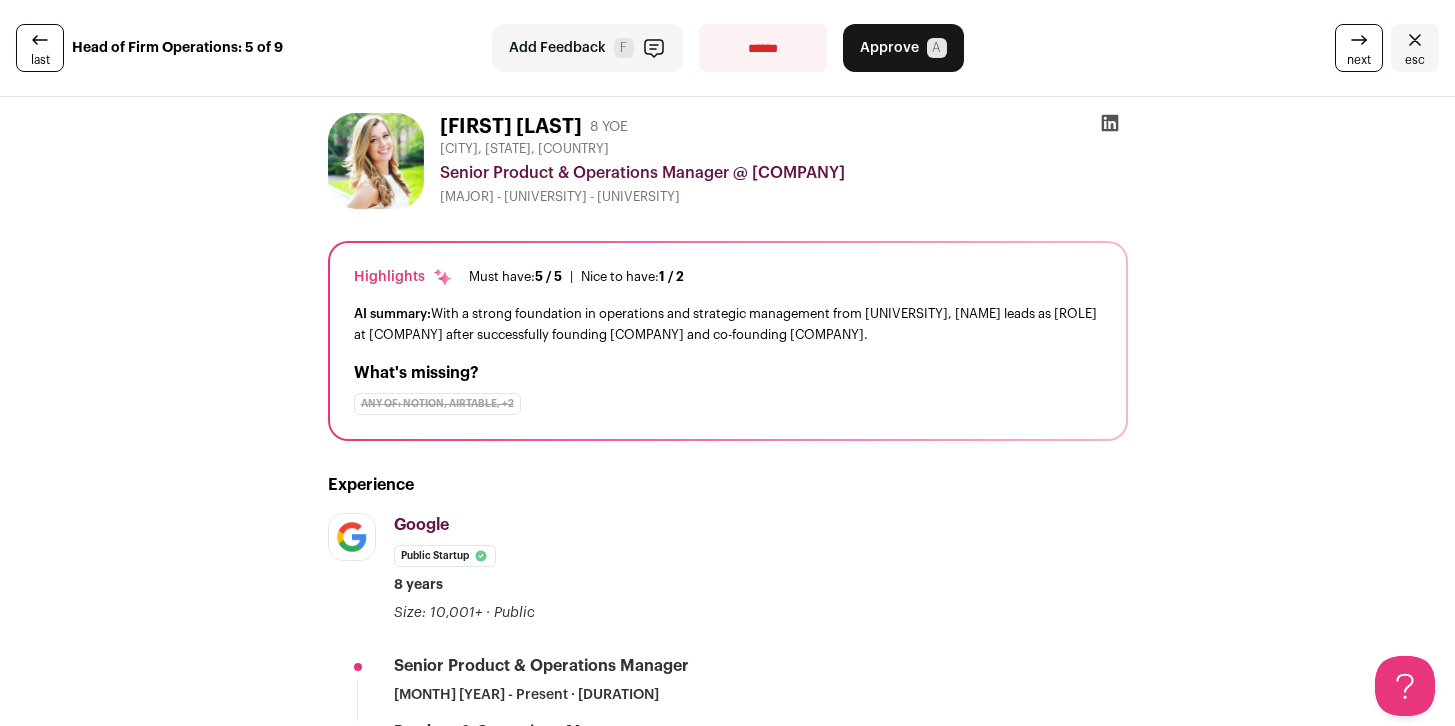 scroll, scrollTop: 0, scrollLeft: 0, axis: both 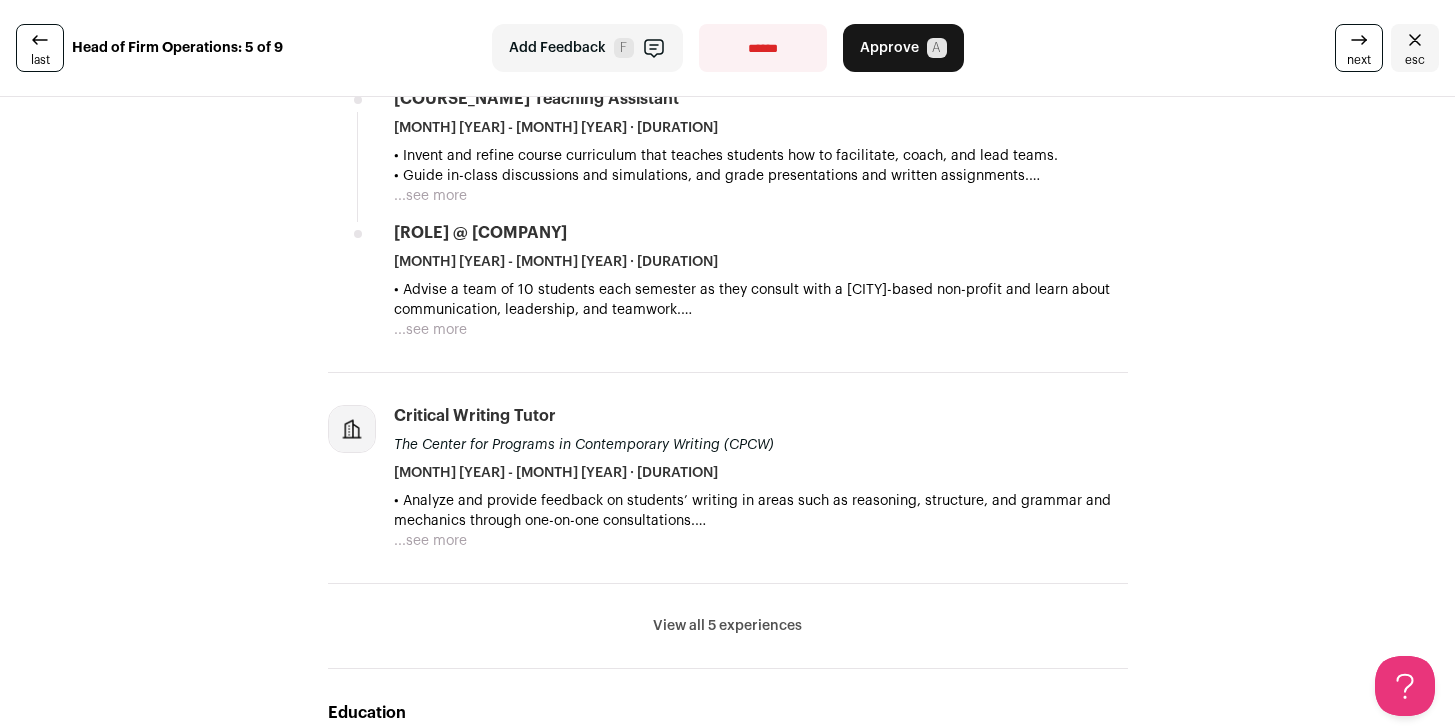 click on "View all 5 experiences" at bounding box center (727, 626) 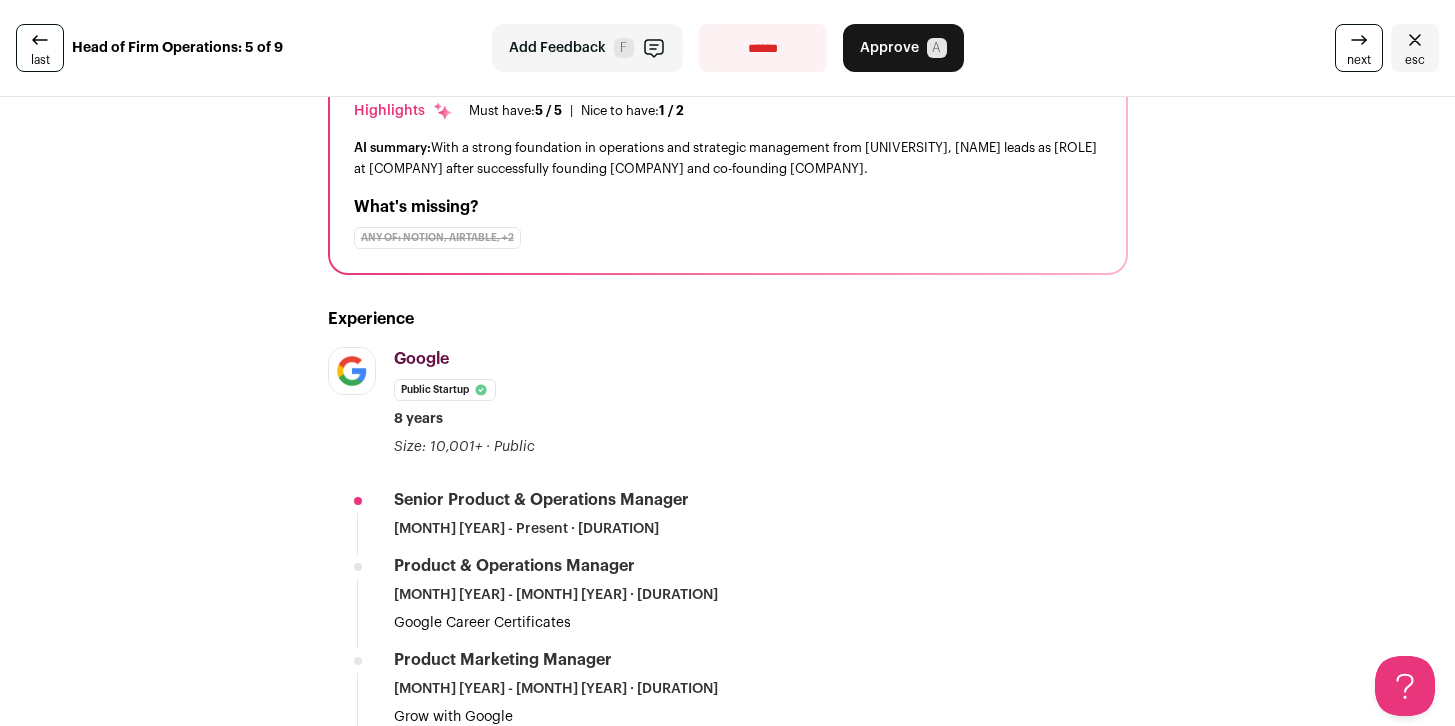 scroll, scrollTop: 0, scrollLeft: 0, axis: both 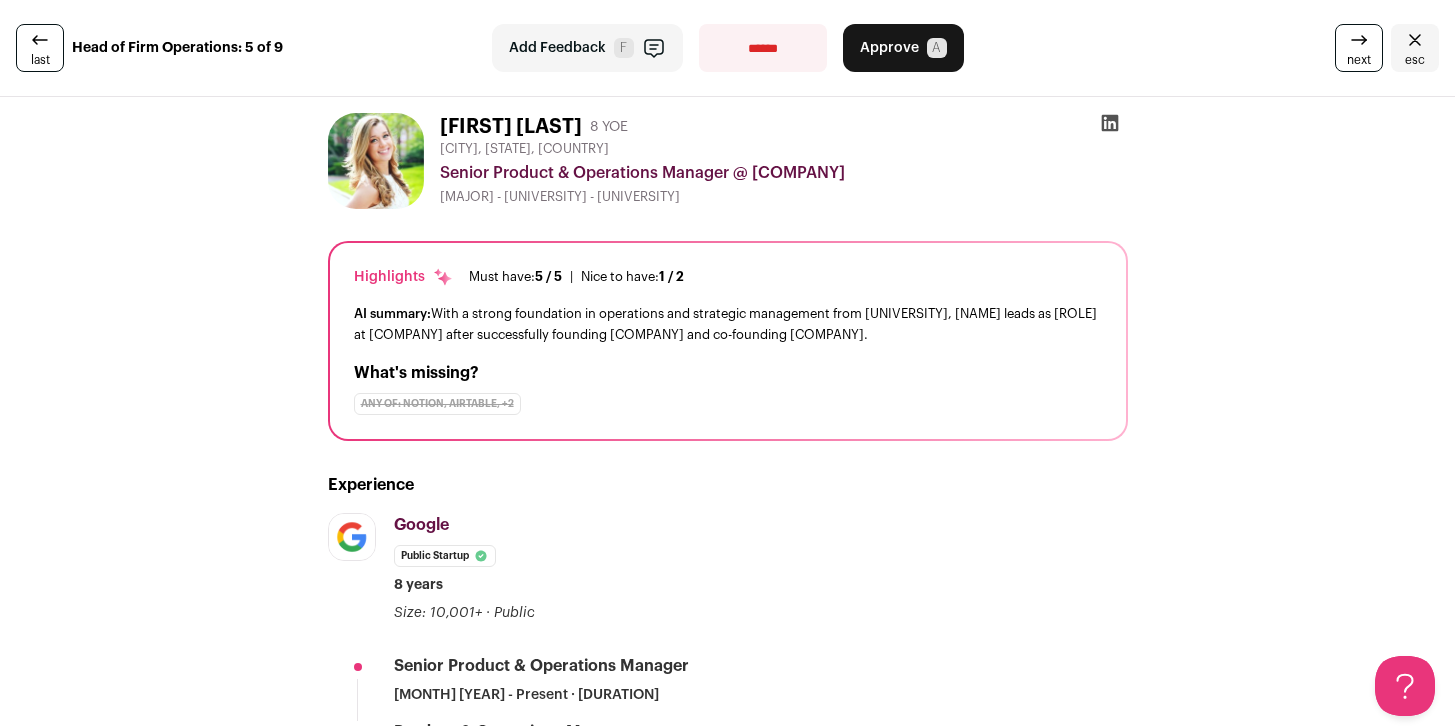 click at bounding box center [376, 161] 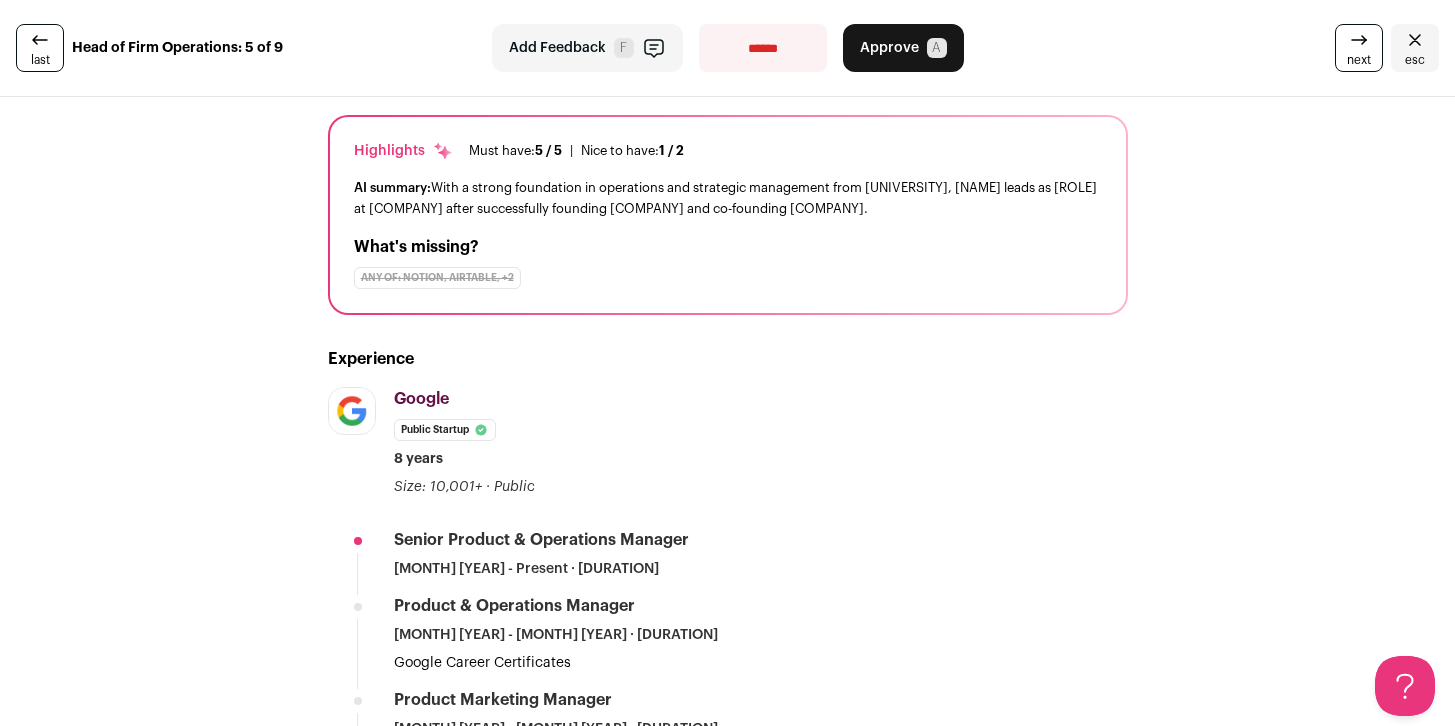 scroll, scrollTop: 0, scrollLeft: 0, axis: both 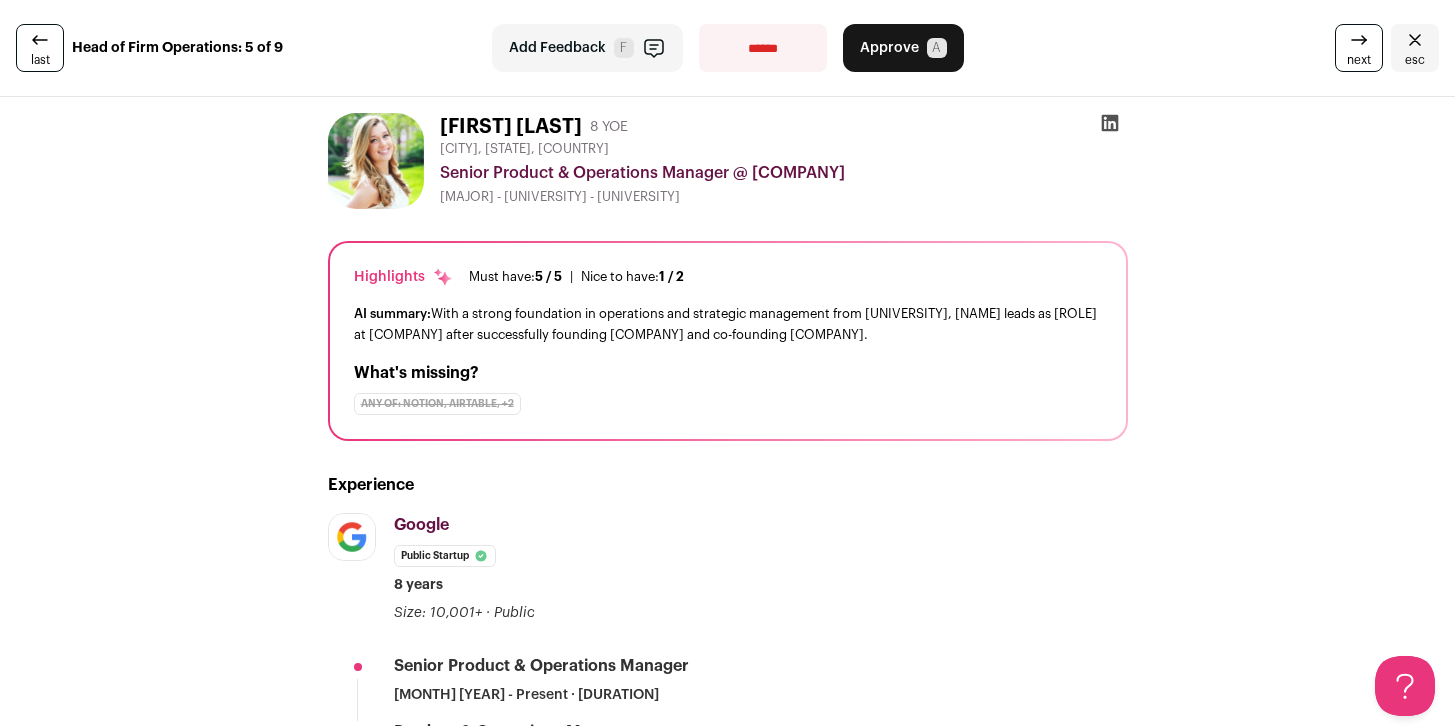 click on "**********" at bounding box center [763, 48] 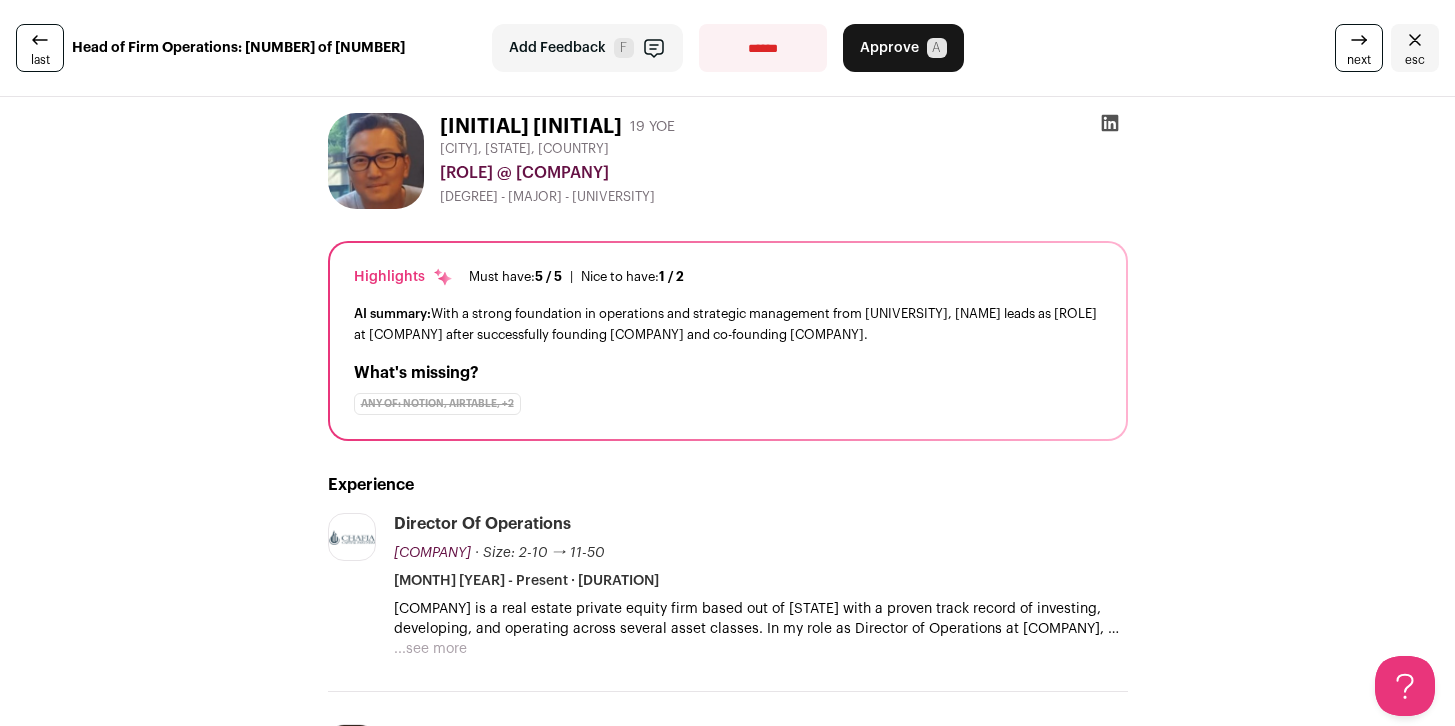 scroll, scrollTop: 0, scrollLeft: 0, axis: both 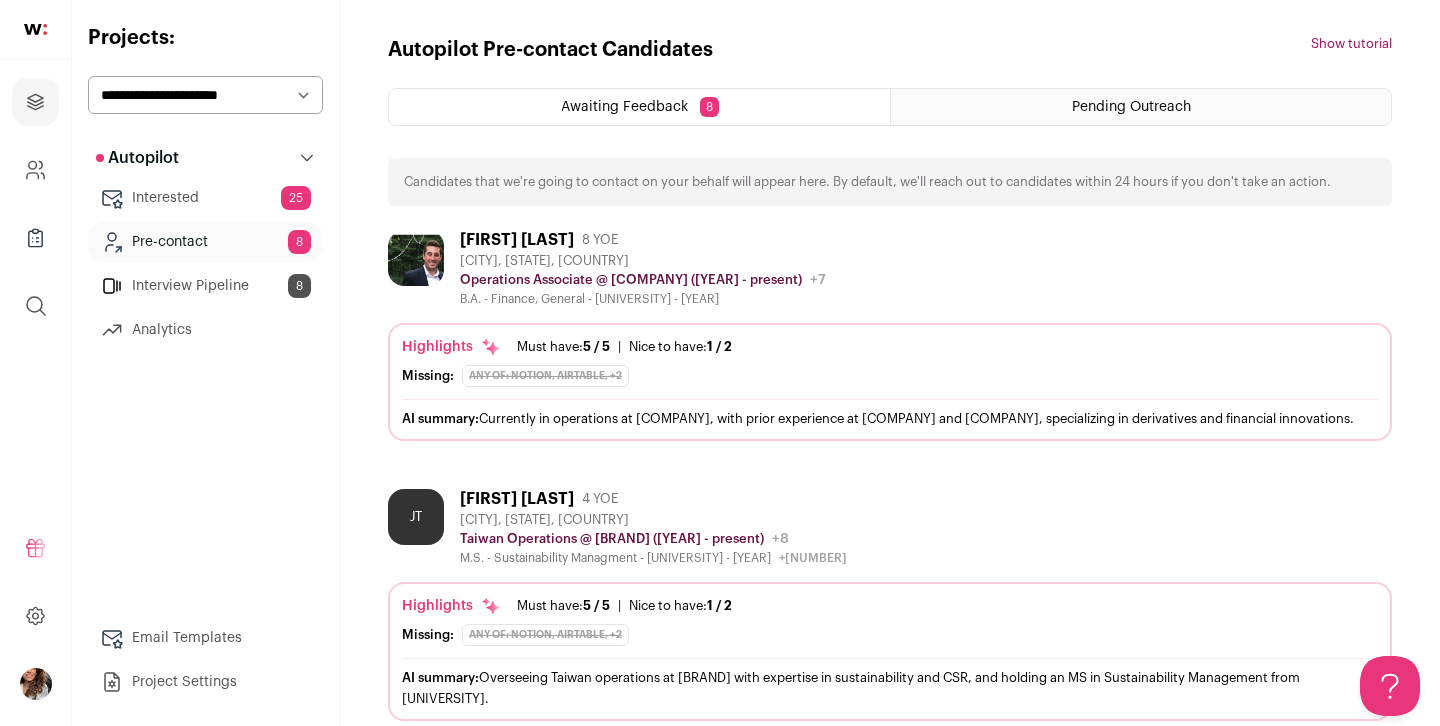 click on "**********" at bounding box center (205, 95) 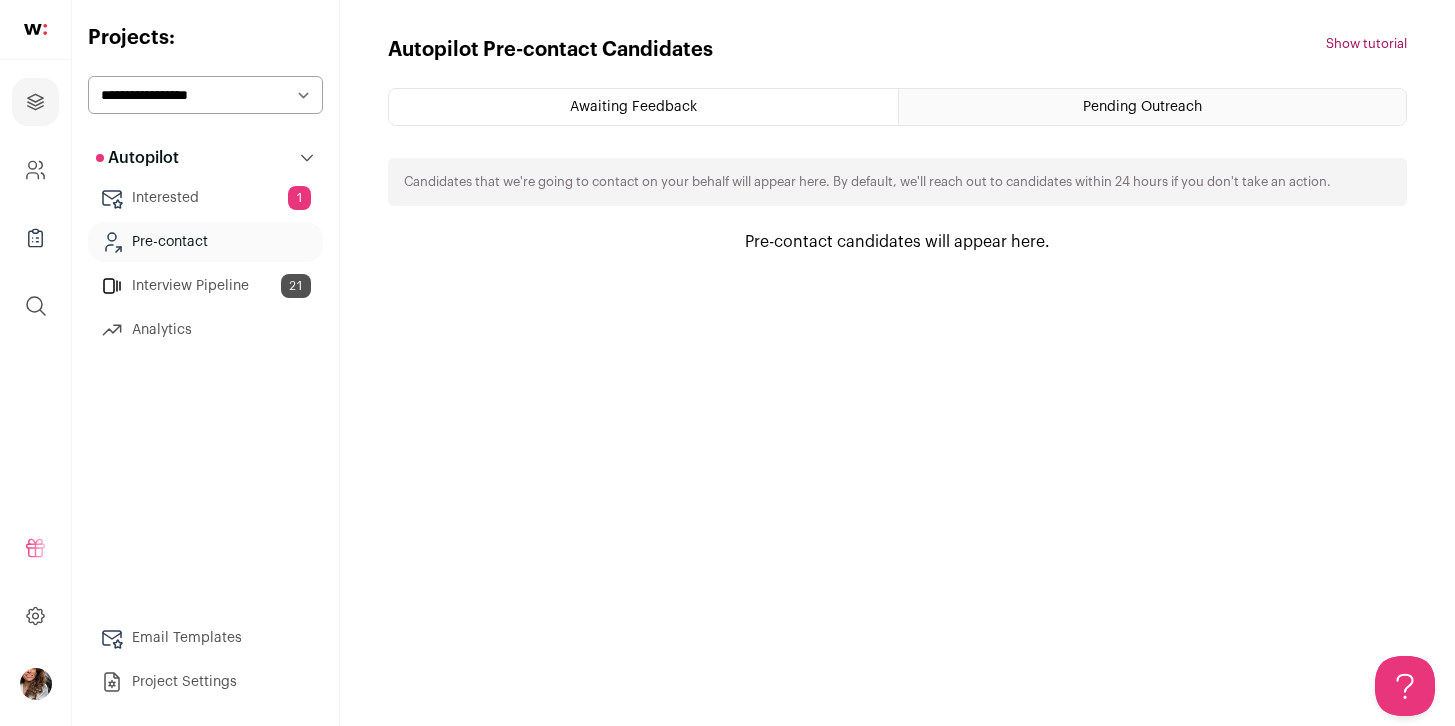 scroll, scrollTop: 0, scrollLeft: 0, axis: both 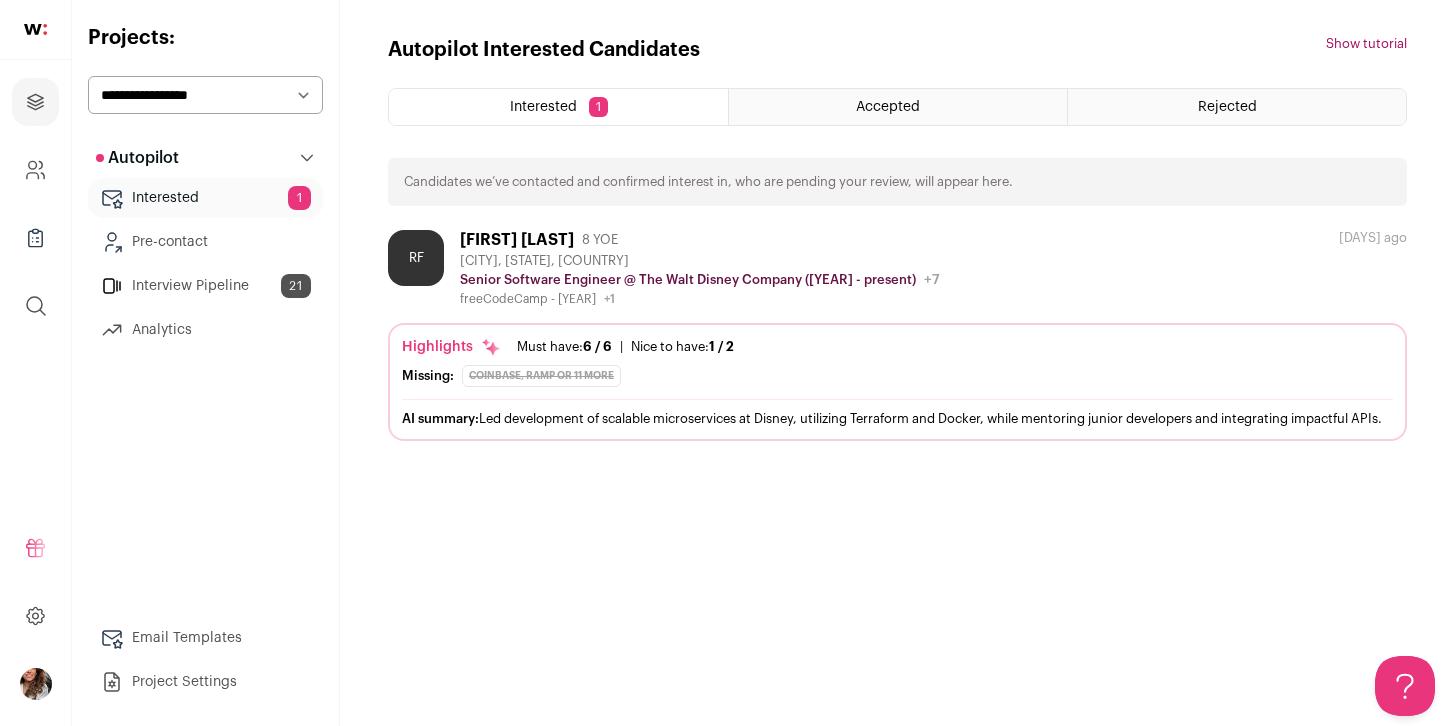 click on "**********" at bounding box center (205, 95) 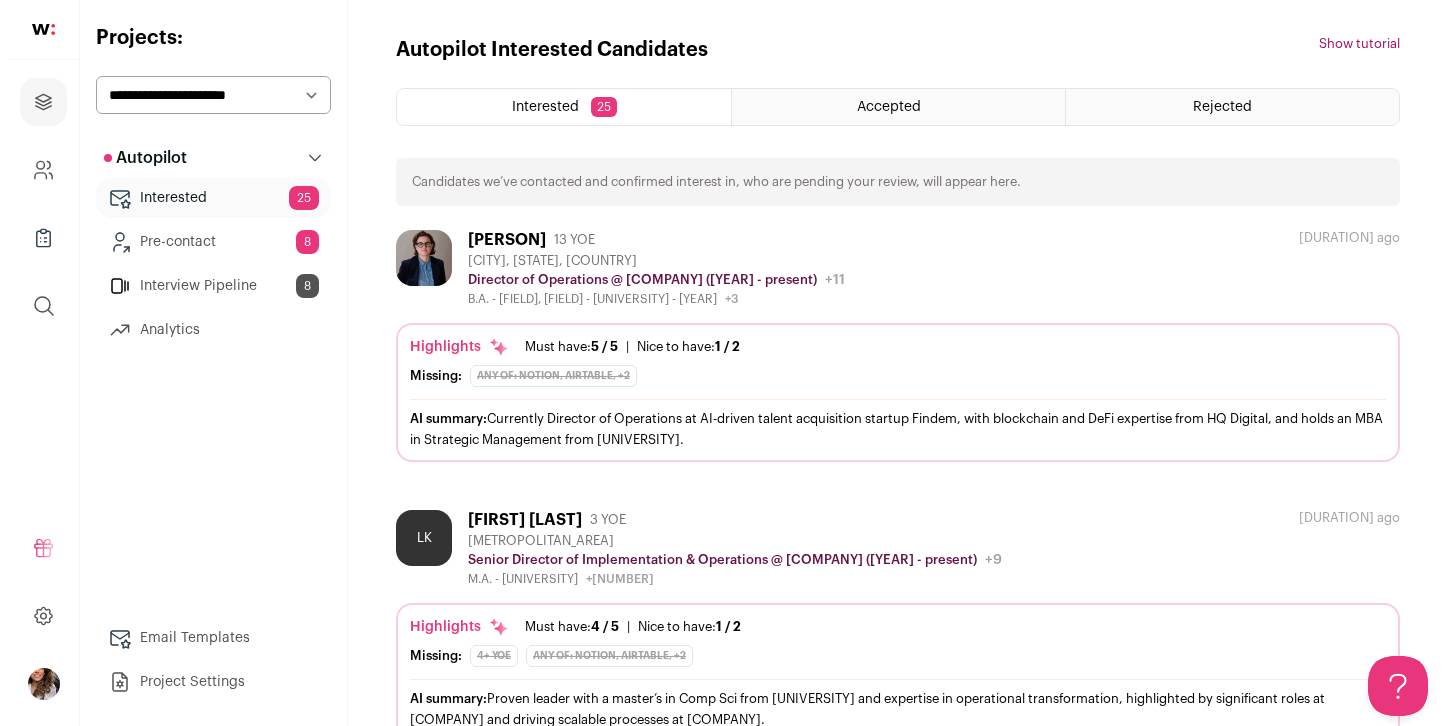 scroll, scrollTop: 0, scrollLeft: 0, axis: both 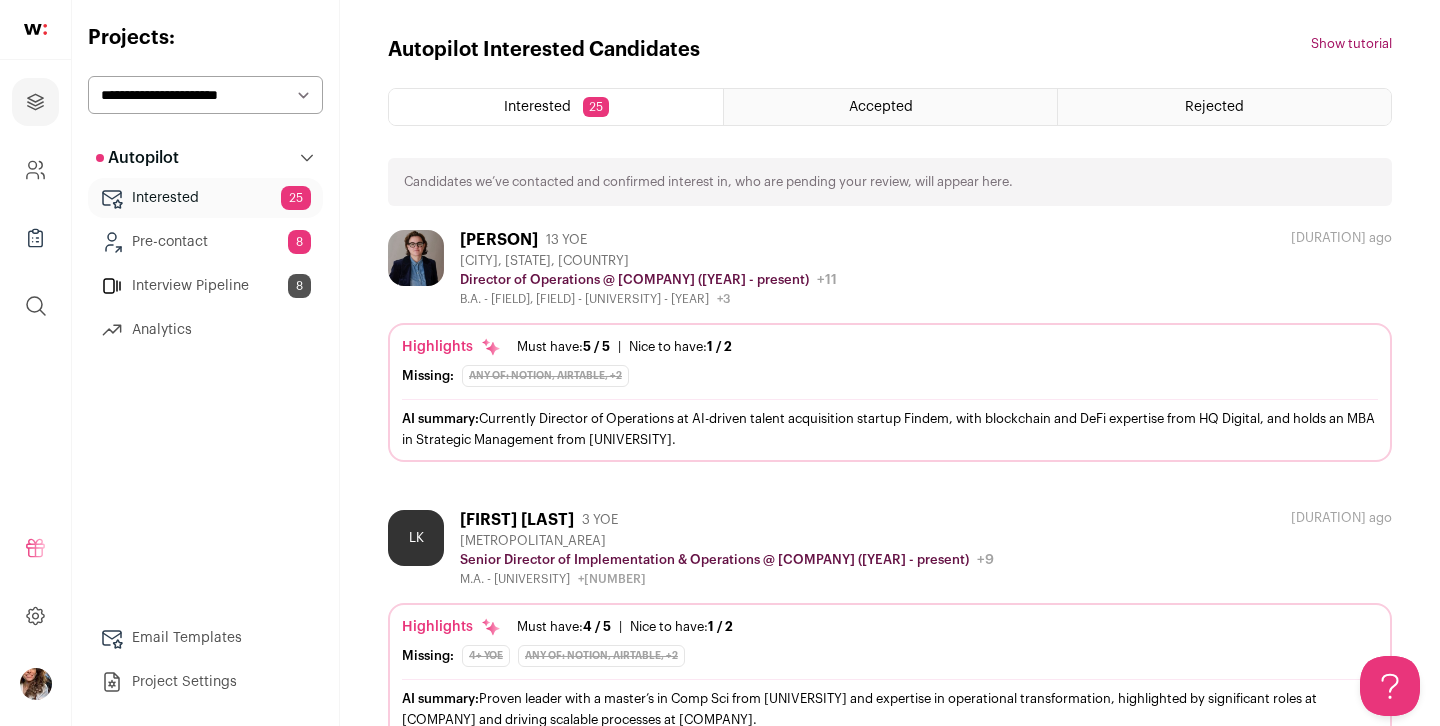 click at bounding box center [416, 258] 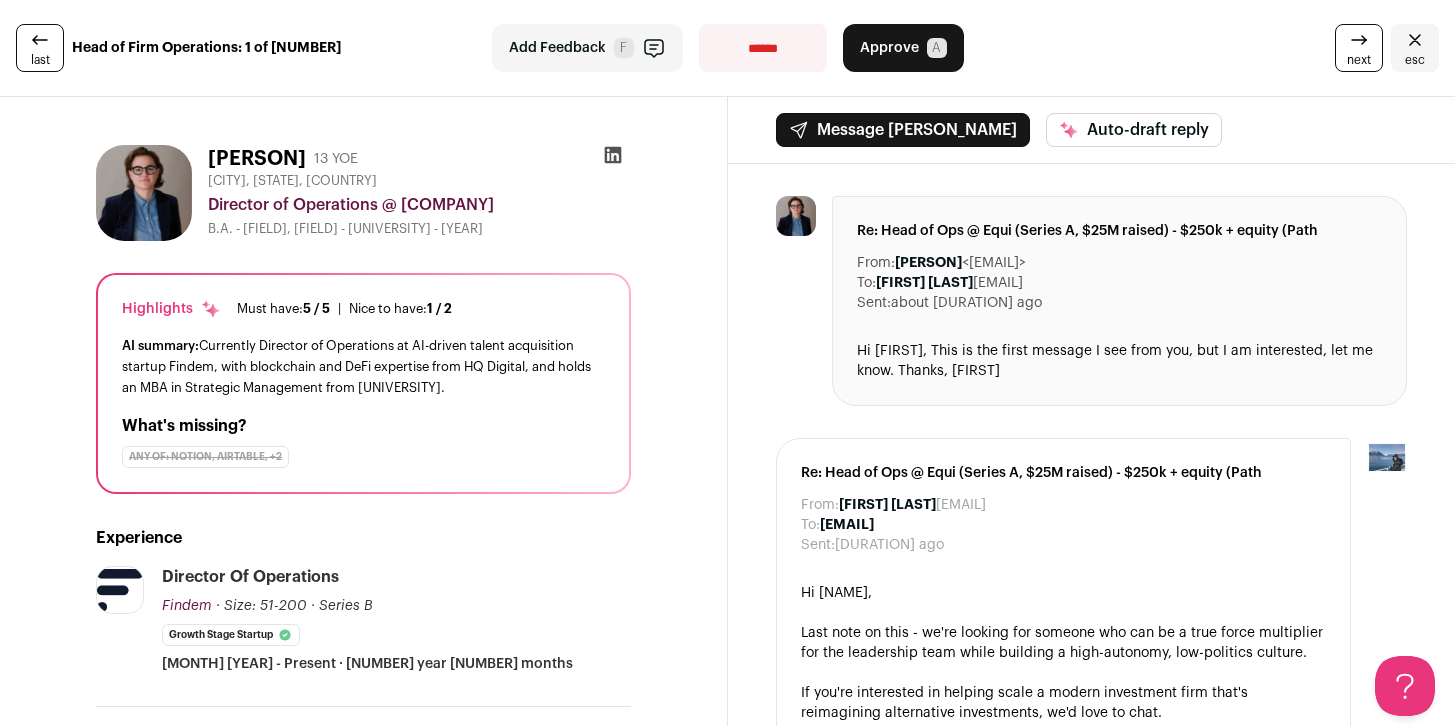 scroll, scrollTop: 0, scrollLeft: 0, axis: both 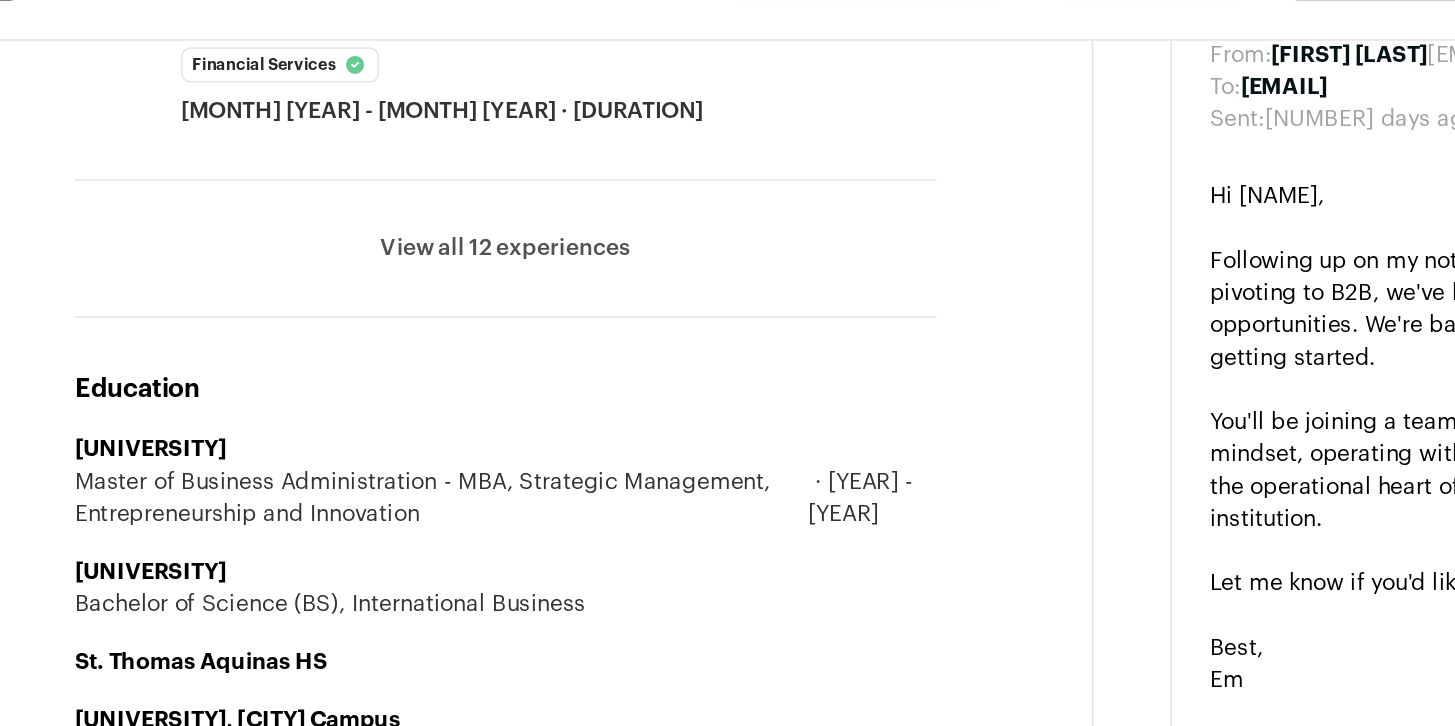 click on "View all 12 experiences" at bounding box center [363, 226] 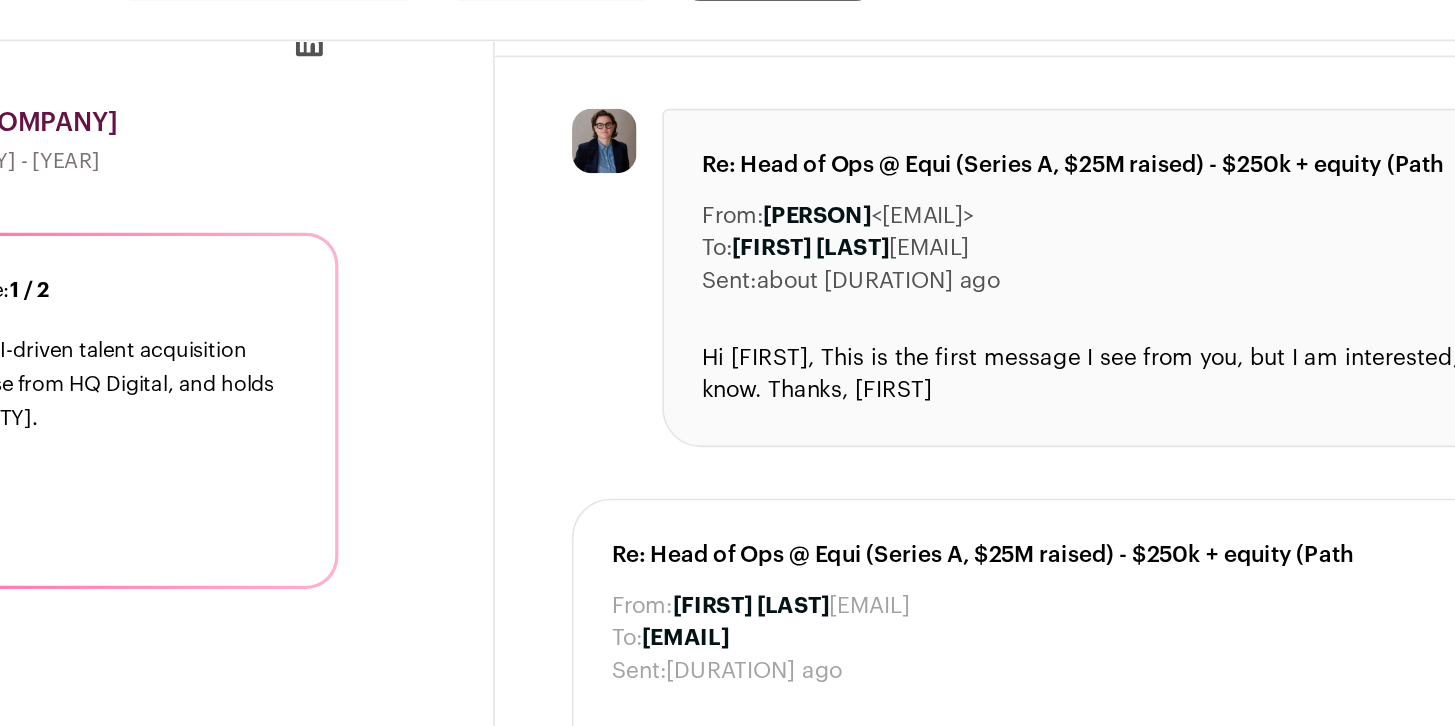 scroll, scrollTop: 42, scrollLeft: 0, axis: vertical 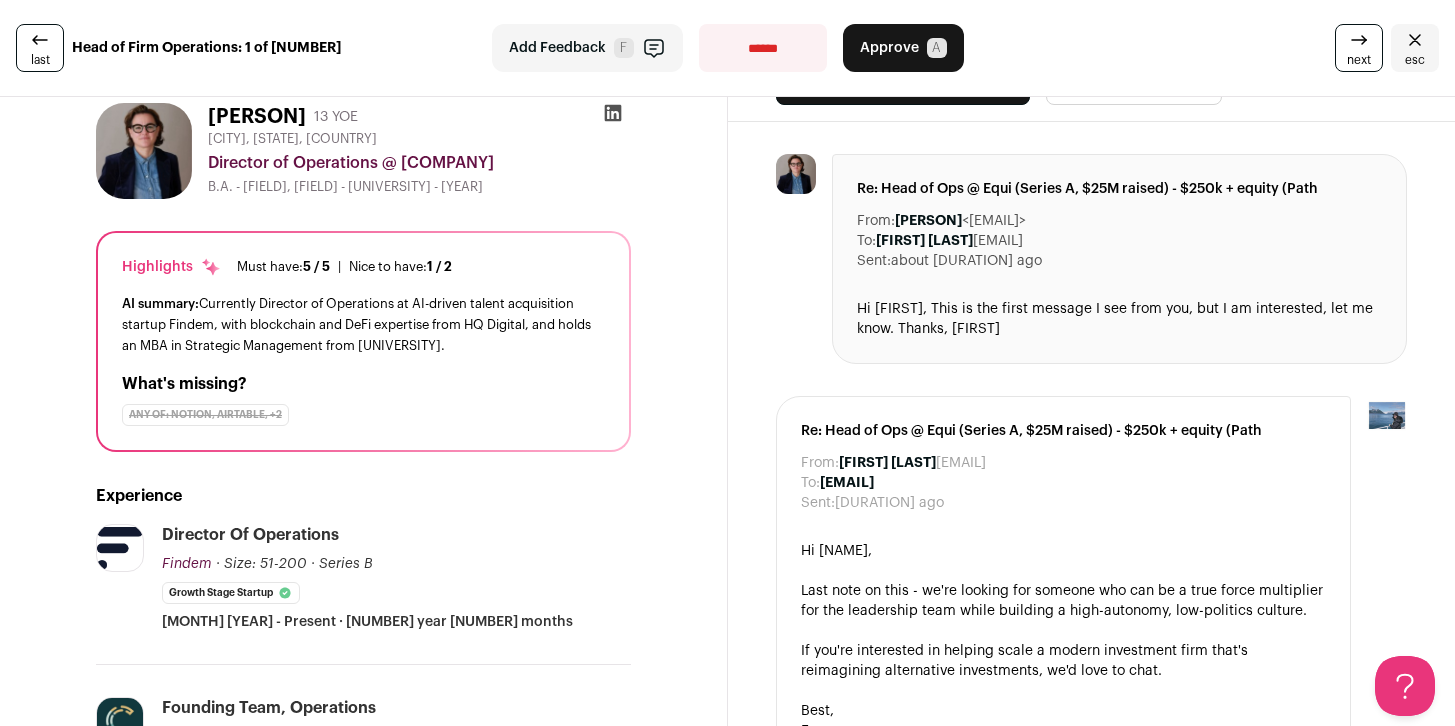 click on "Approve
A" at bounding box center [903, 48] 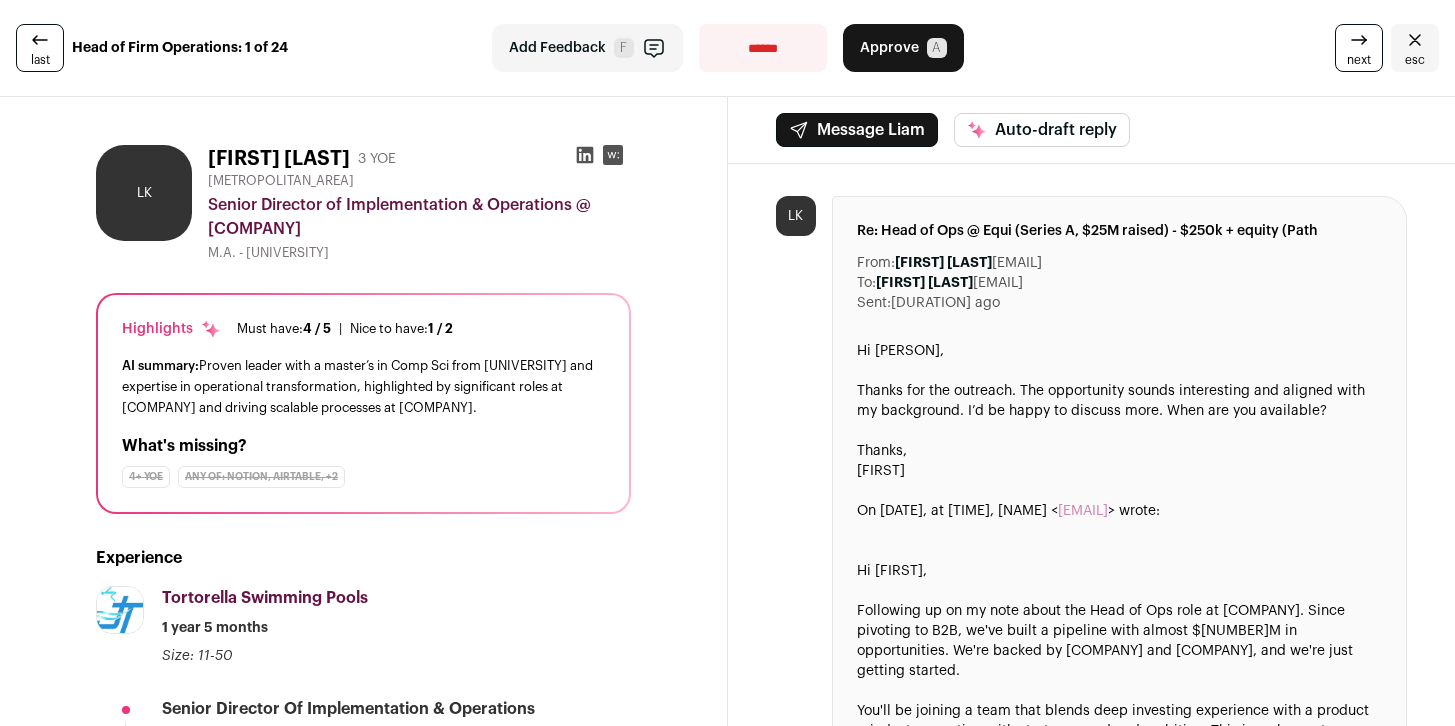 scroll, scrollTop: 0, scrollLeft: 0, axis: both 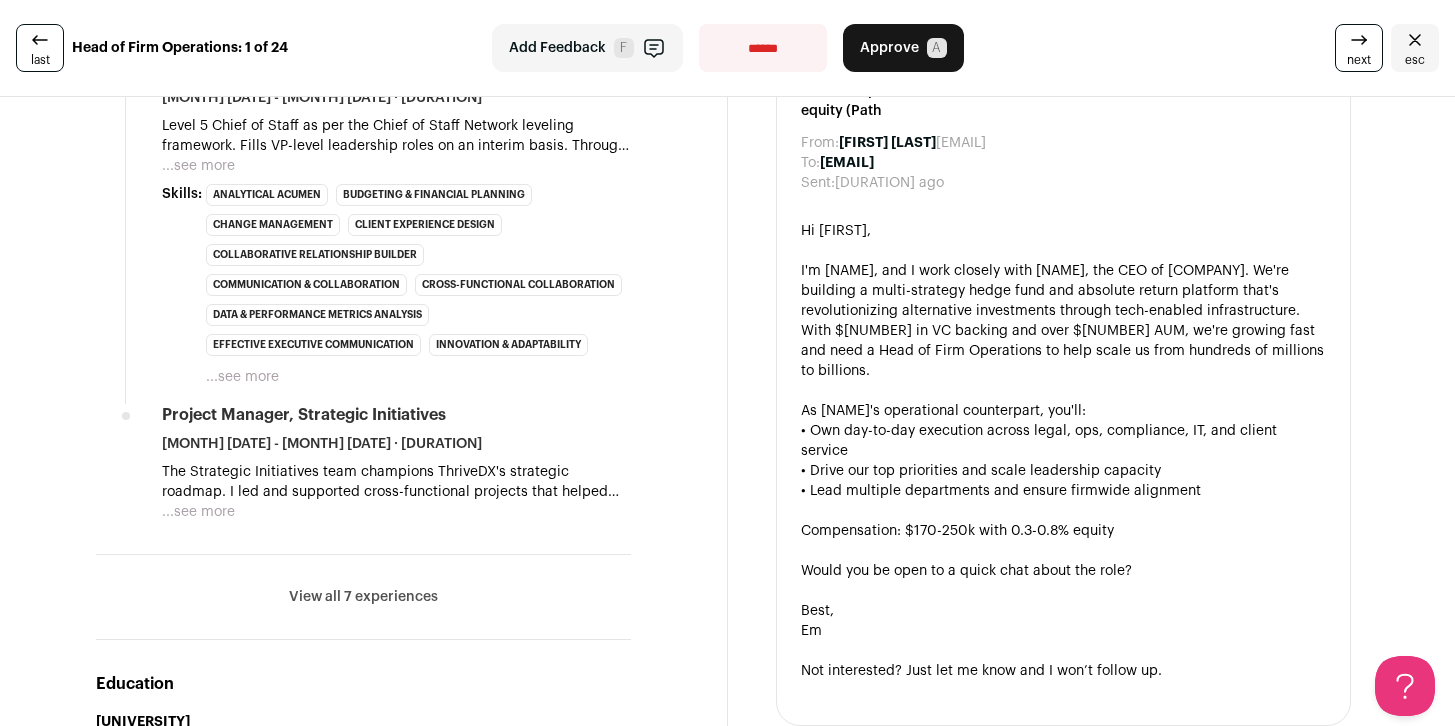 click on "...see more" at bounding box center [0, 0] 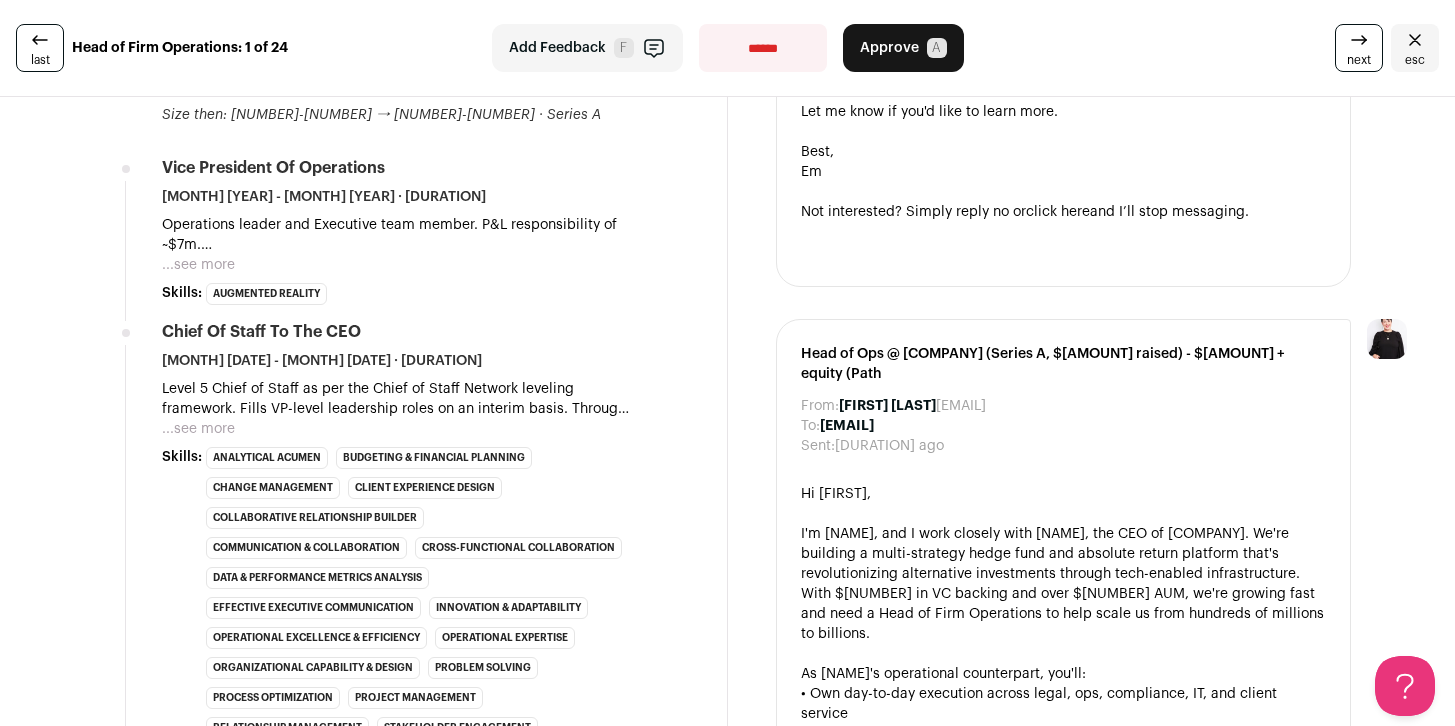 scroll, scrollTop: 1285, scrollLeft: 0, axis: vertical 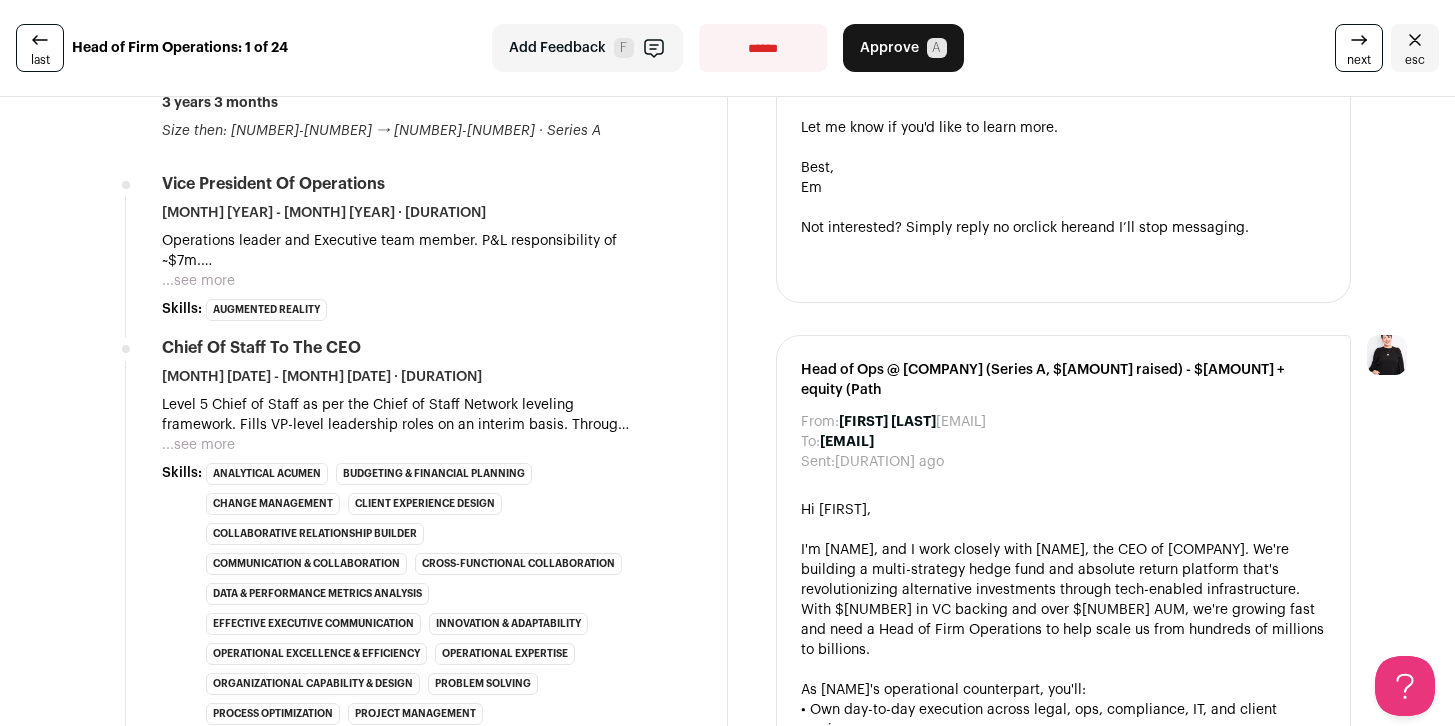 click on "...see more" at bounding box center [198, 281] 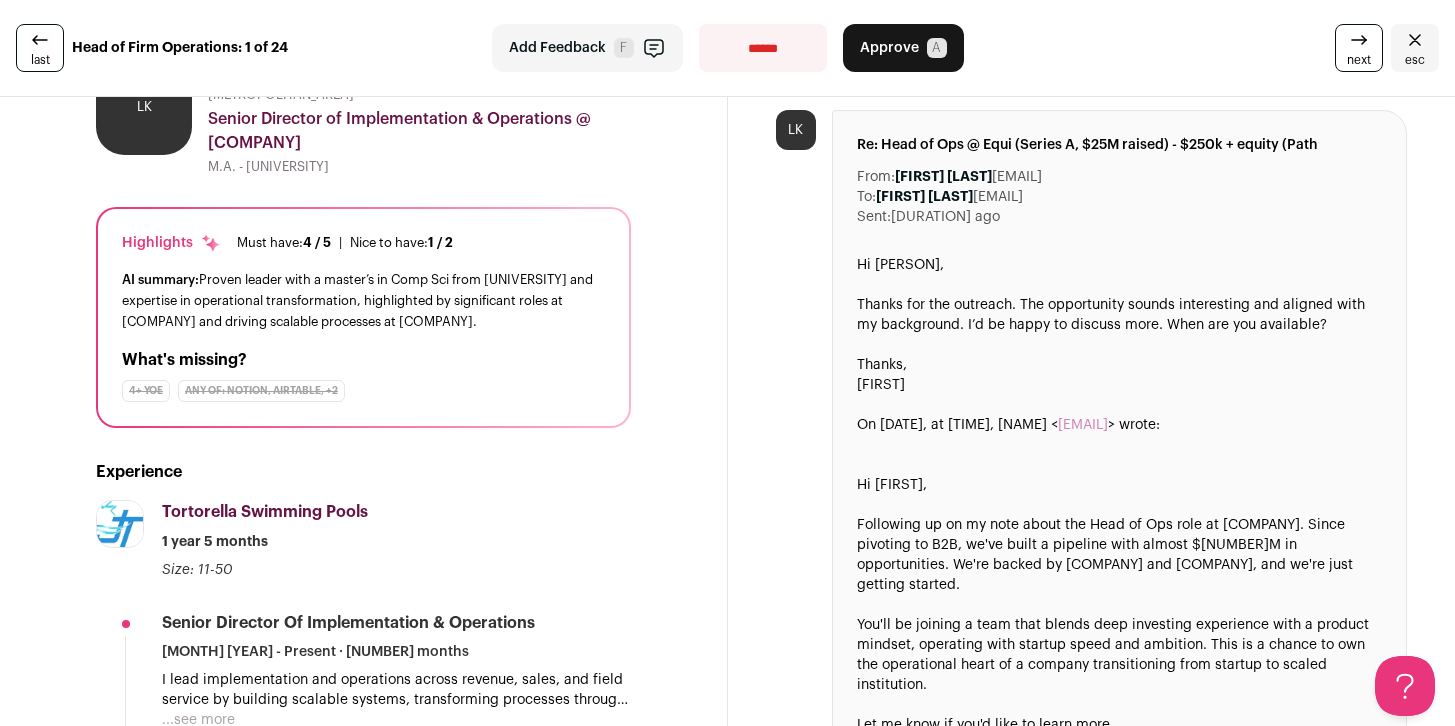 scroll, scrollTop: 0, scrollLeft: 0, axis: both 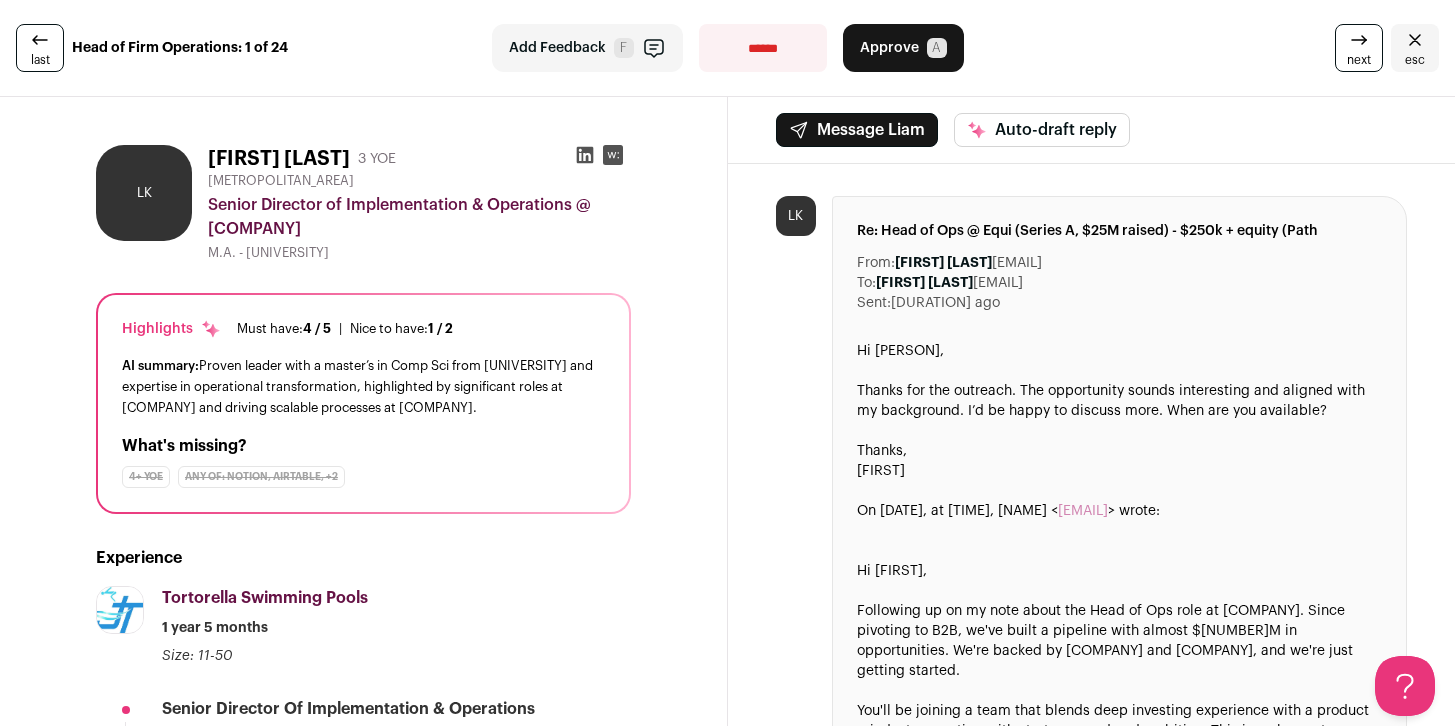 click at bounding box center (1359, 40) 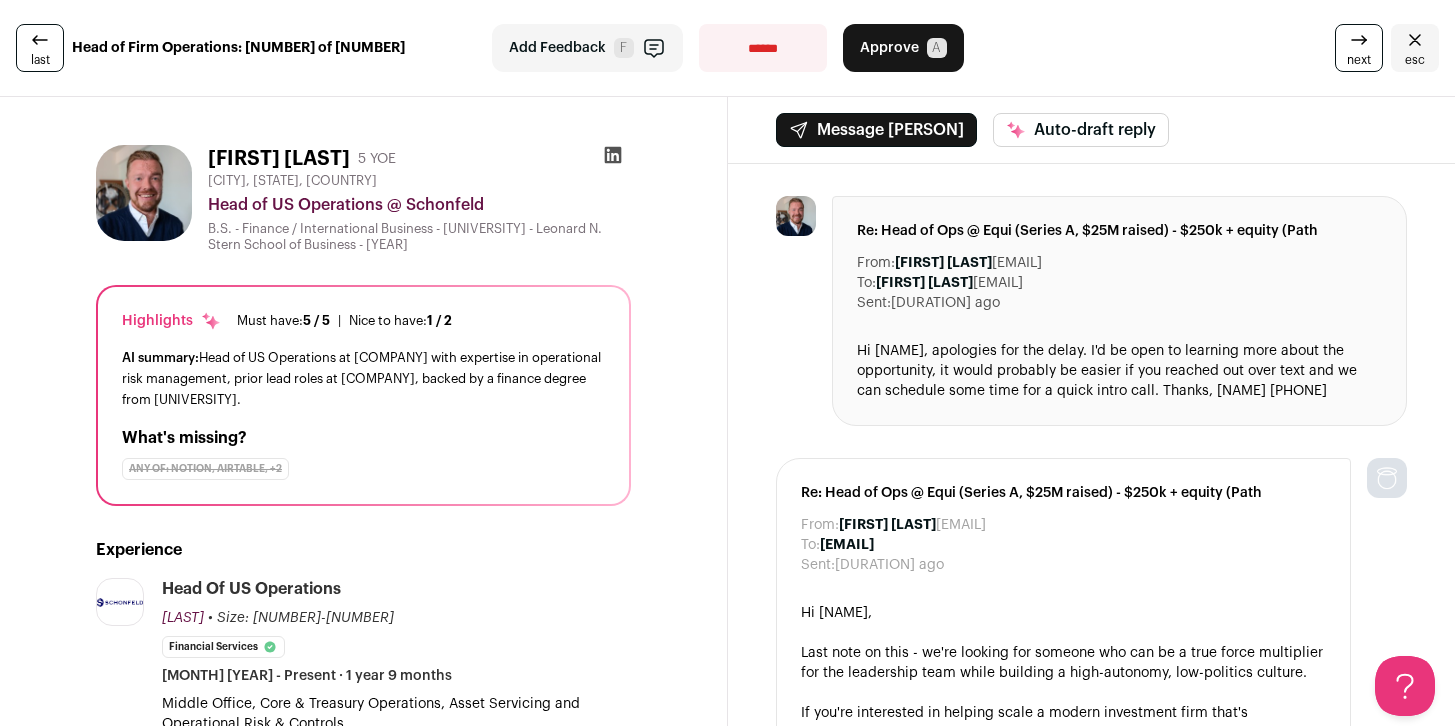 scroll, scrollTop: 0, scrollLeft: 0, axis: both 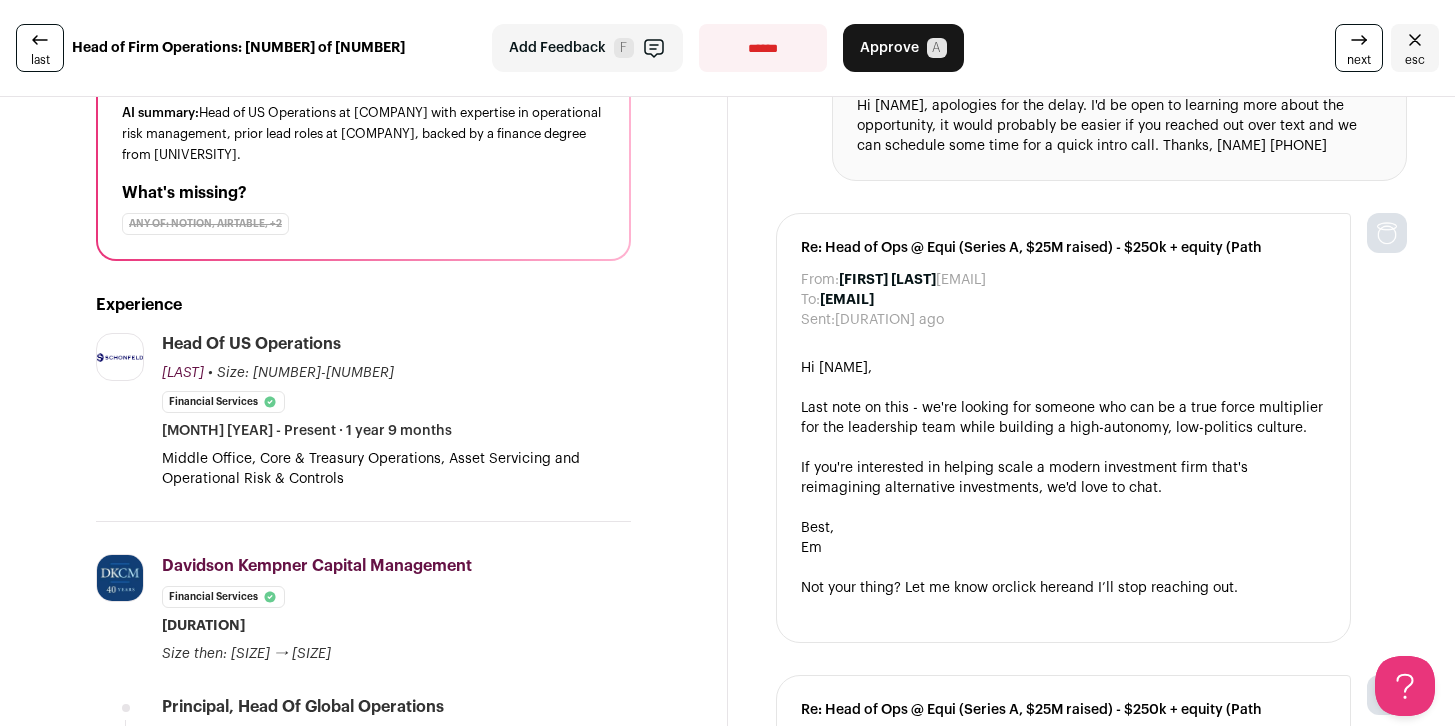 click at bounding box center (1359, 40) 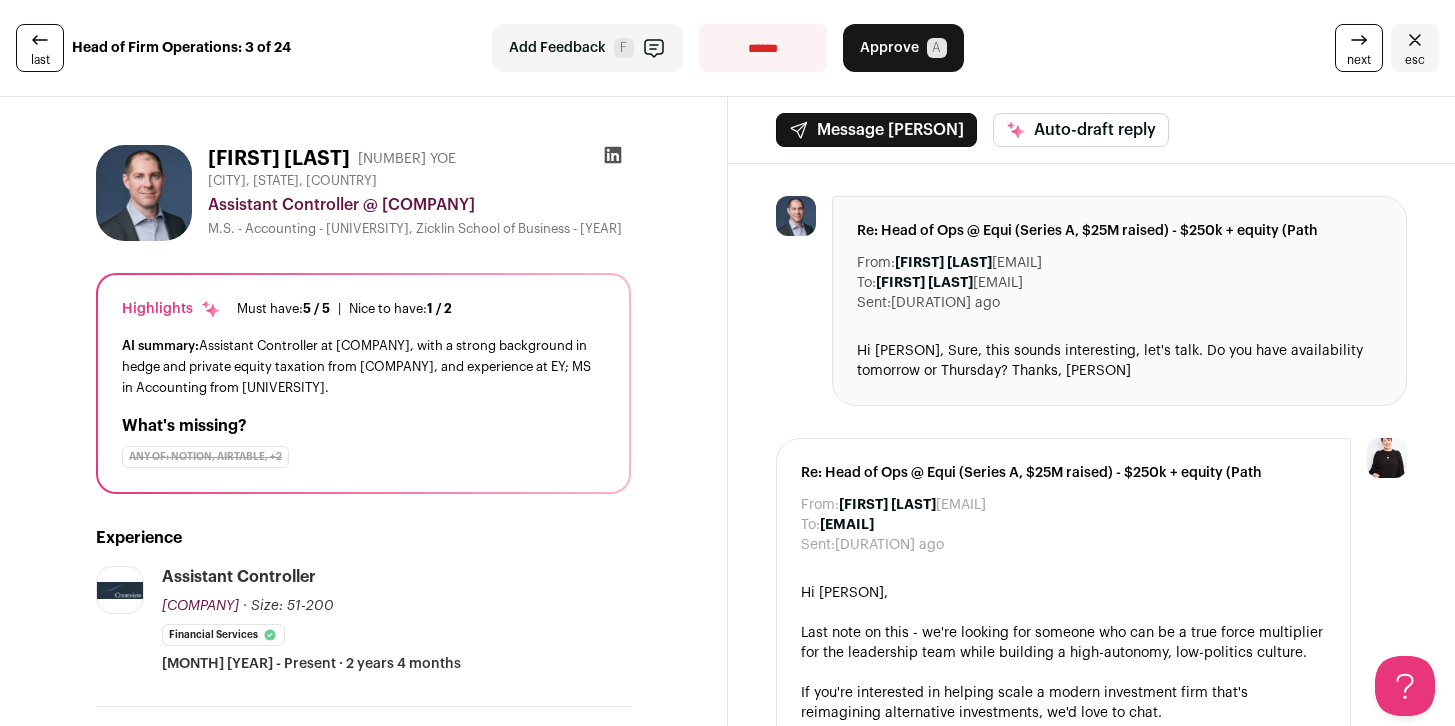 scroll, scrollTop: 0, scrollLeft: 0, axis: both 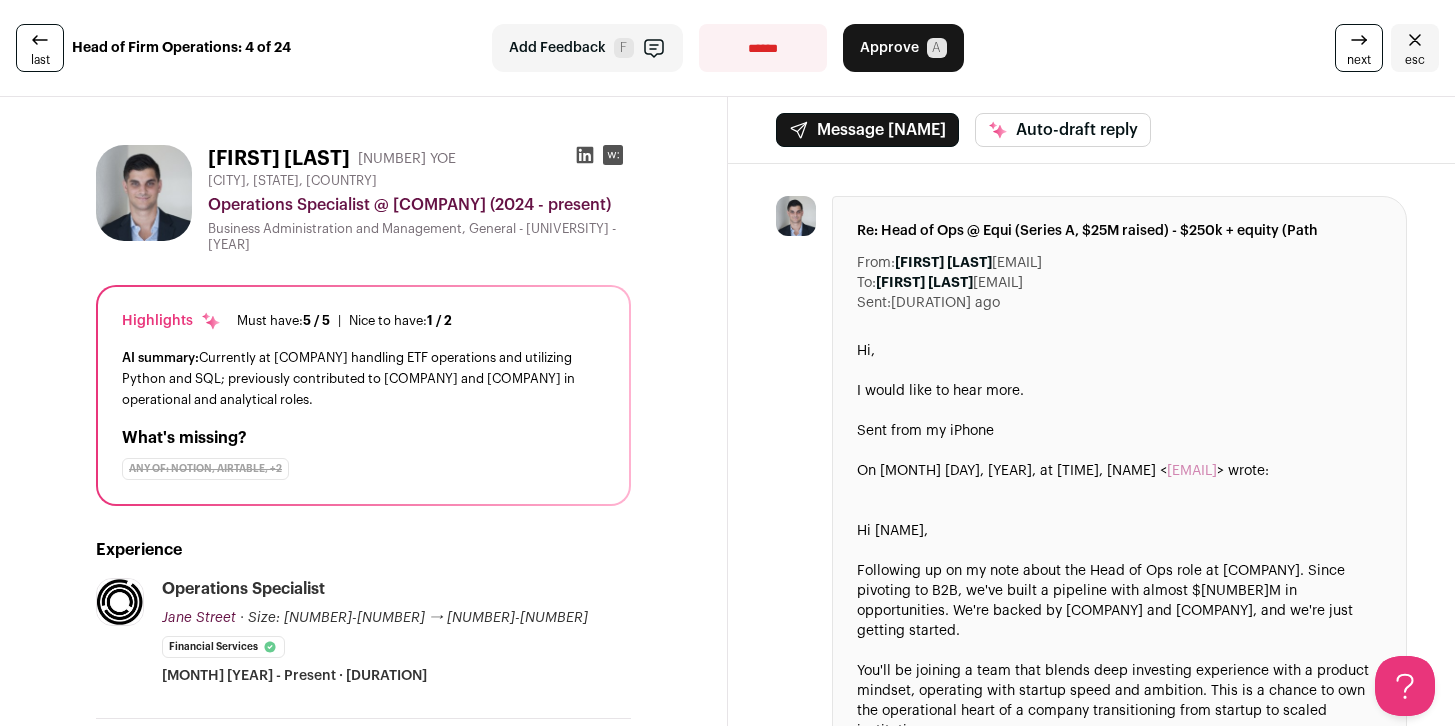 click on "last" at bounding box center (40, 60) 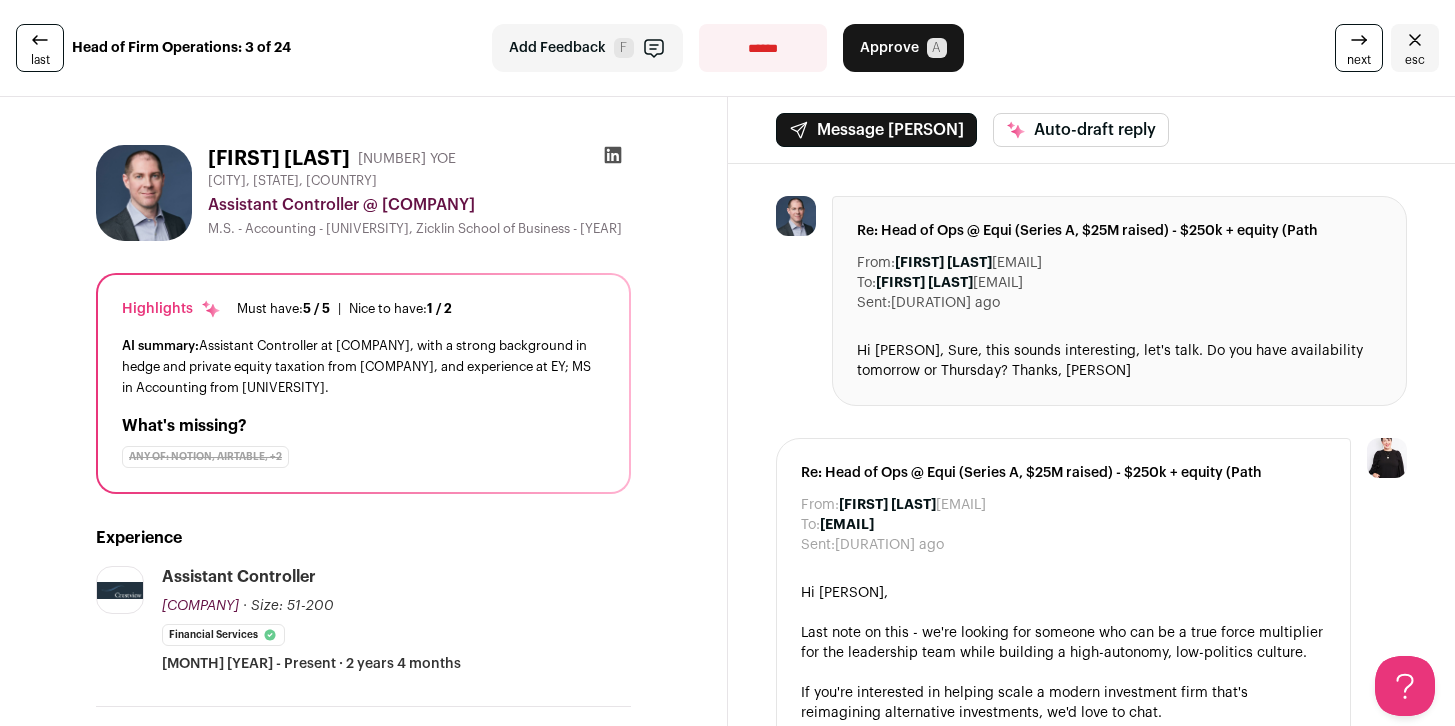 scroll, scrollTop: 0, scrollLeft: 0, axis: both 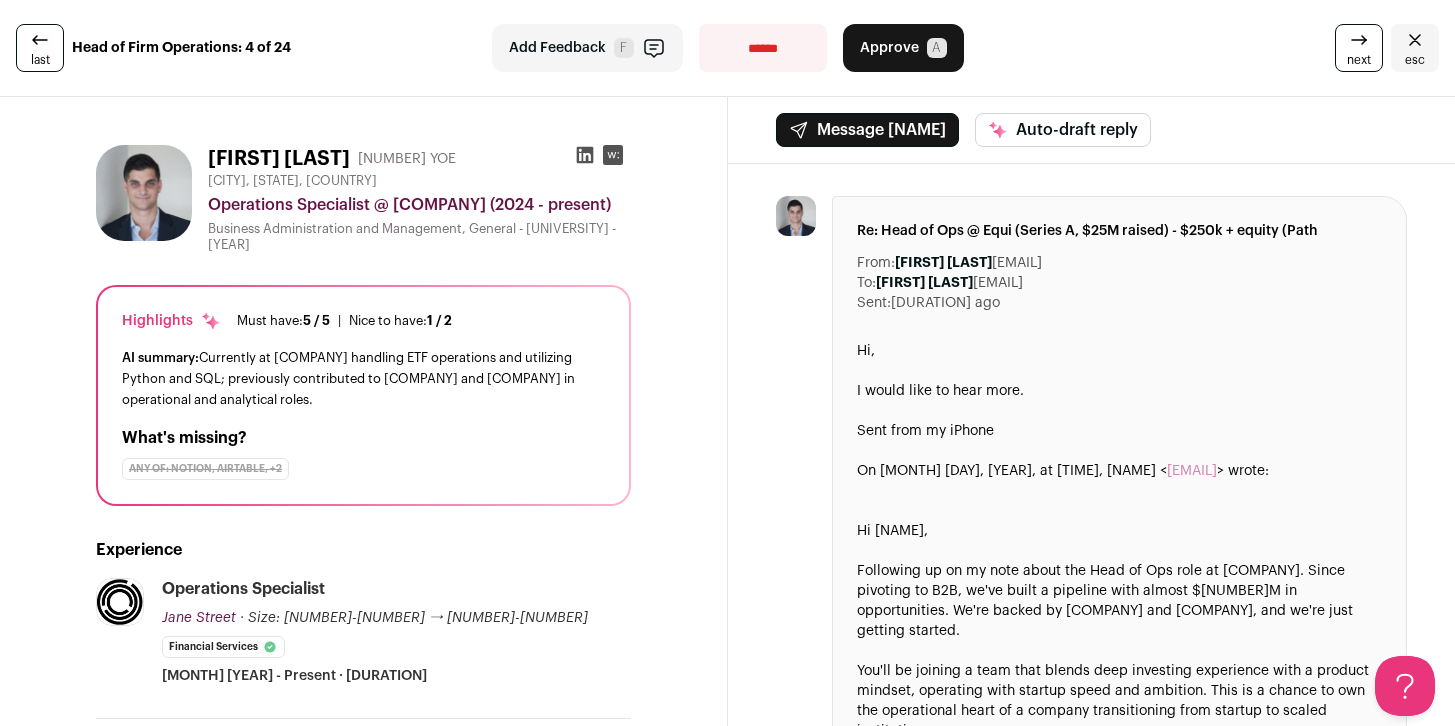 click on "next" at bounding box center (1359, 60) 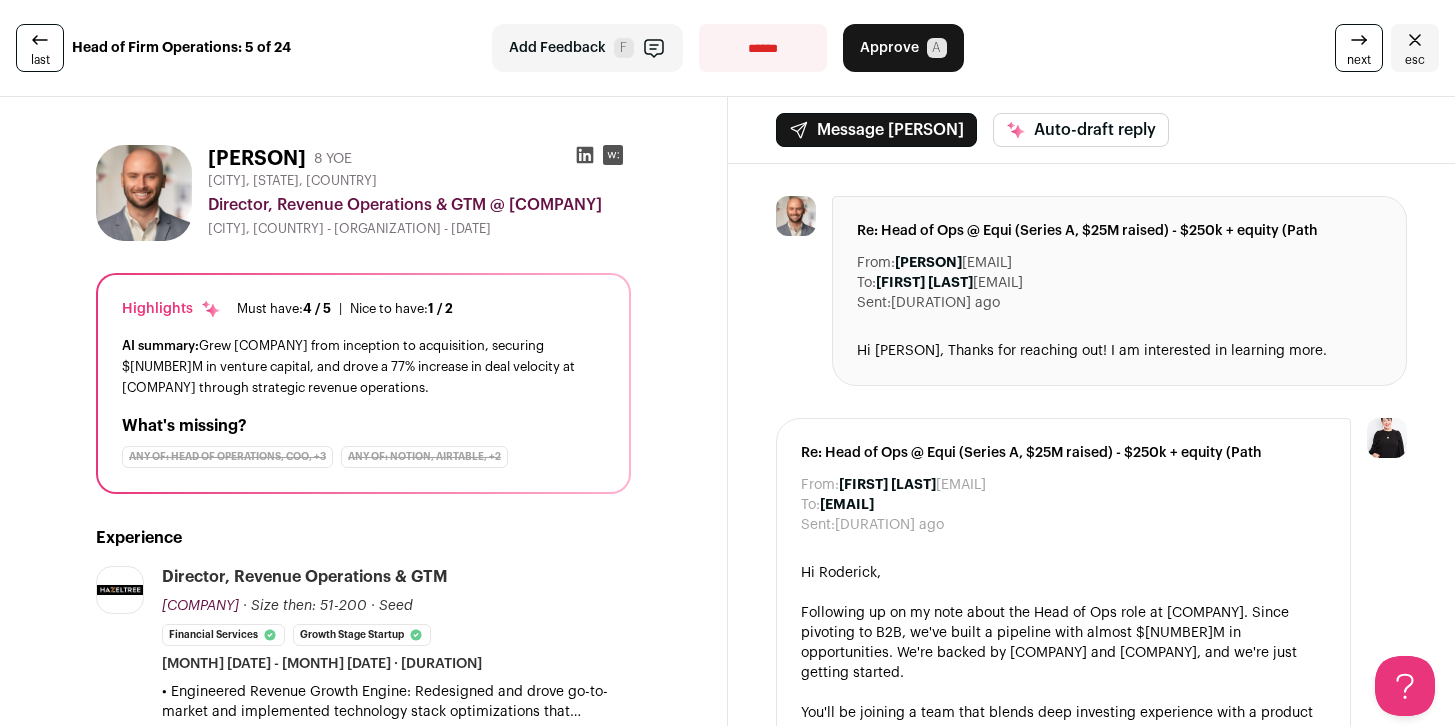 scroll, scrollTop: 0, scrollLeft: 0, axis: both 